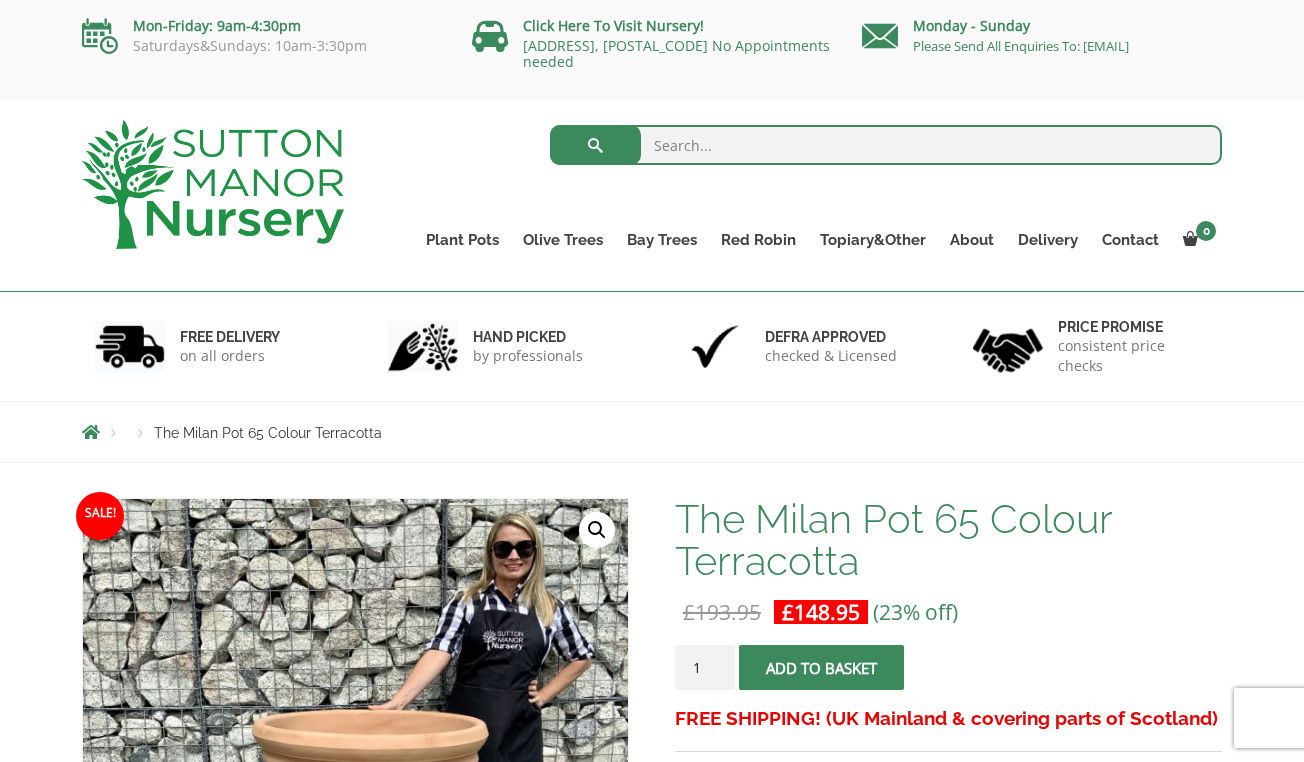 scroll, scrollTop: 0, scrollLeft: 0, axis: both 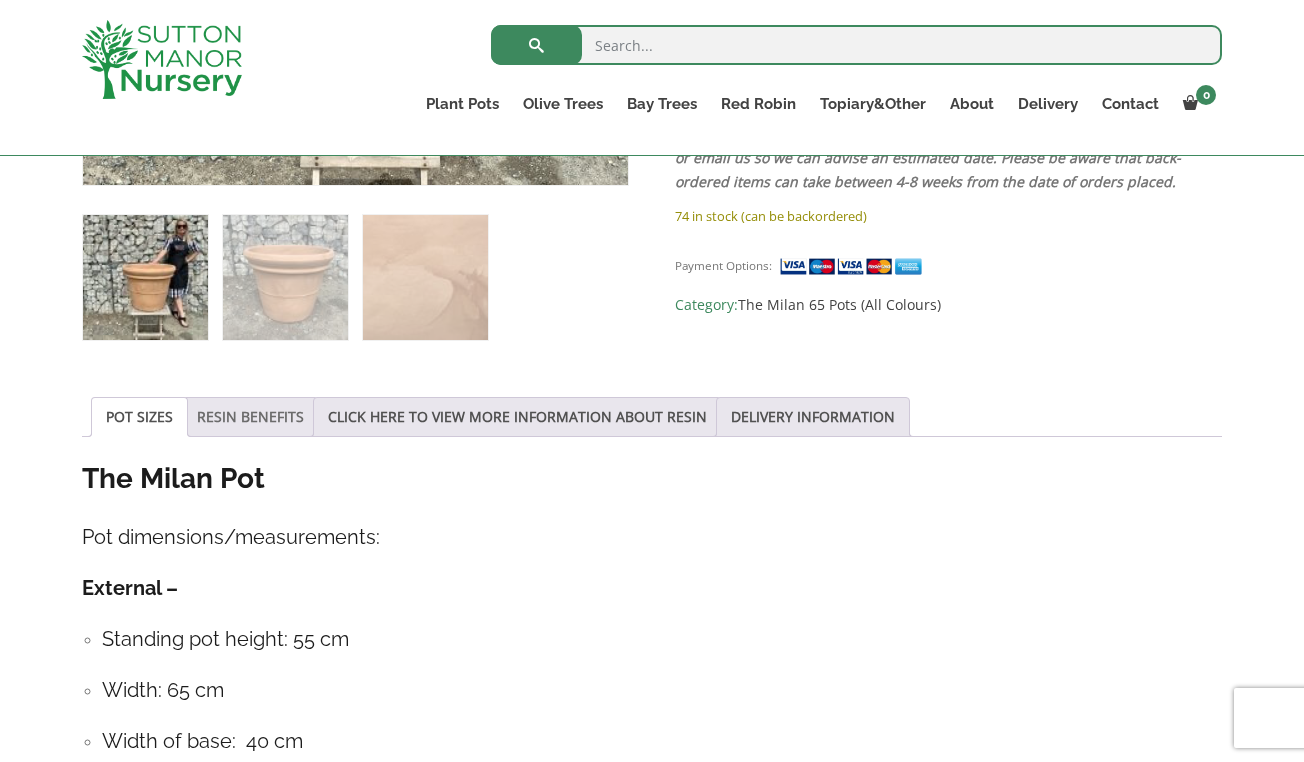 click on "RESIN BENEFITS" at bounding box center (250, 417) 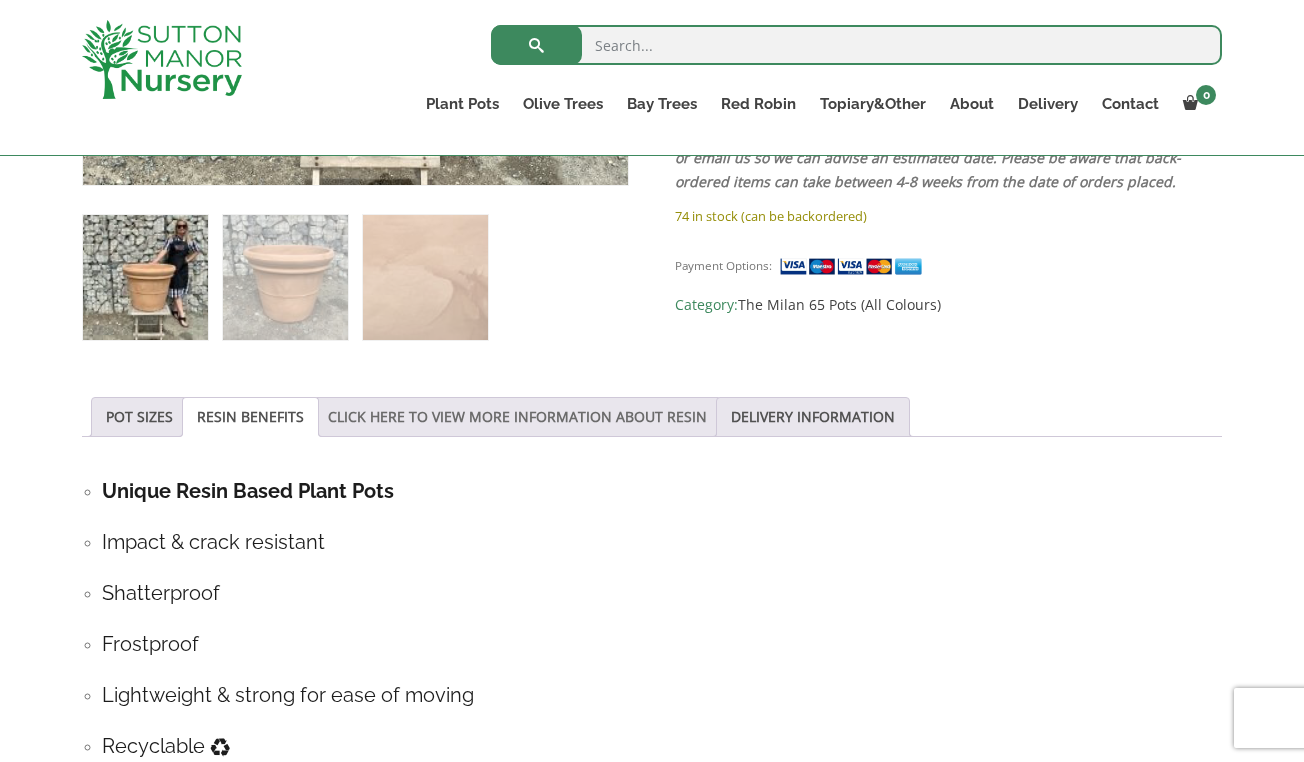 click on "CLICK HERE TO VIEW MORE INFORMATION ABOUT RESIN" at bounding box center (517, 417) 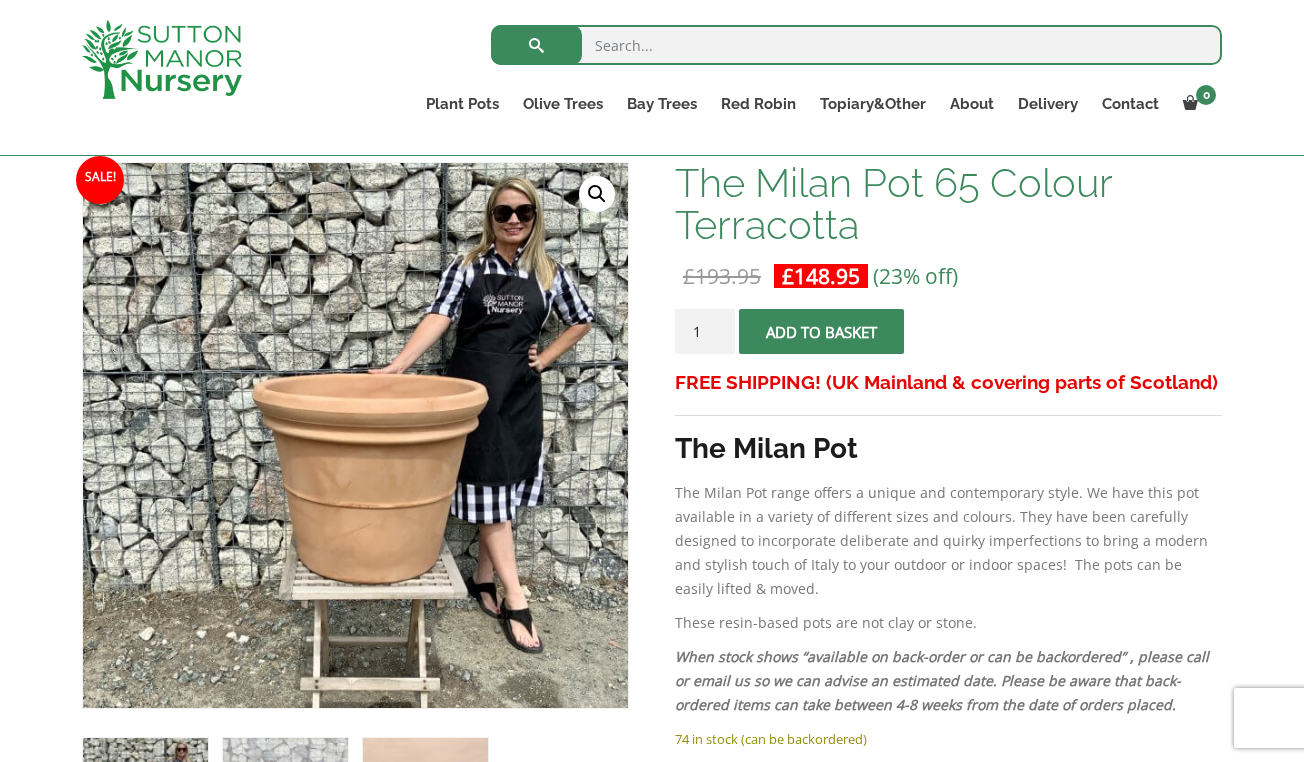 scroll, scrollTop: 297, scrollLeft: 0, axis: vertical 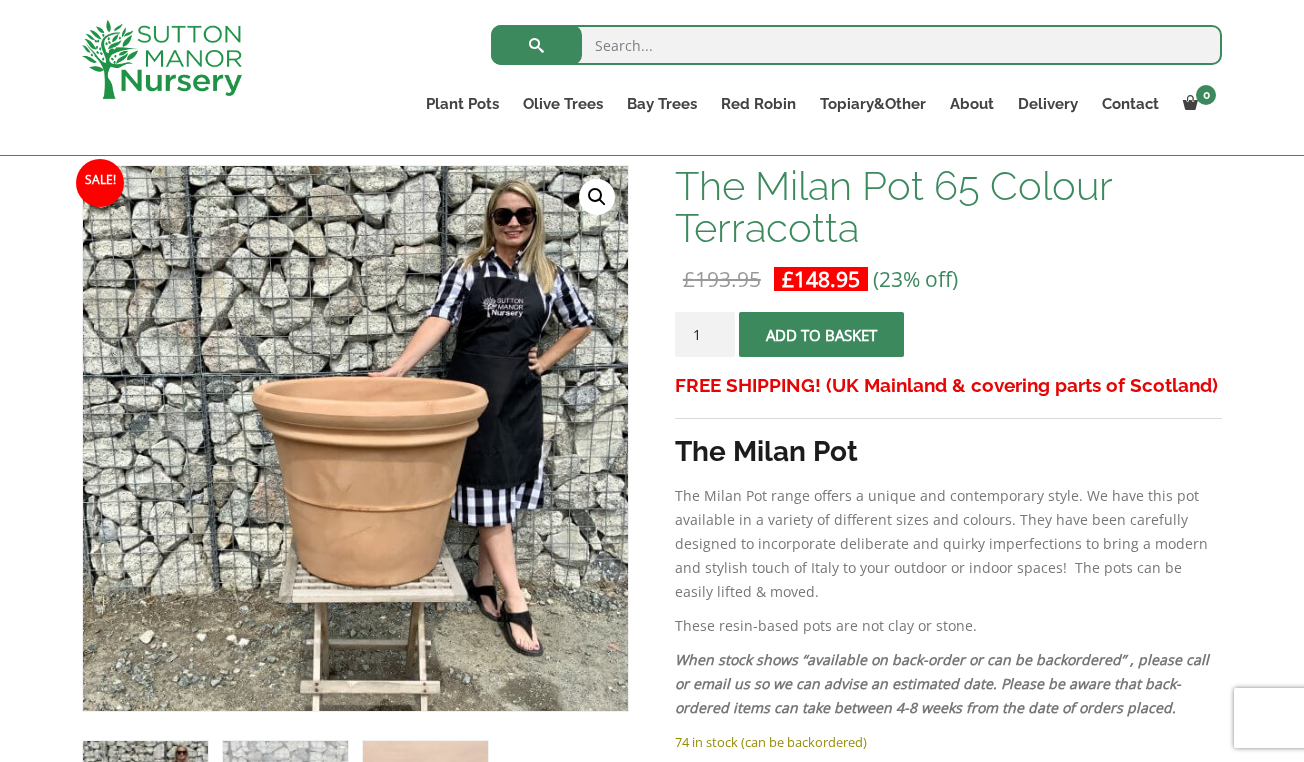 click at bounding box center (821, 335) 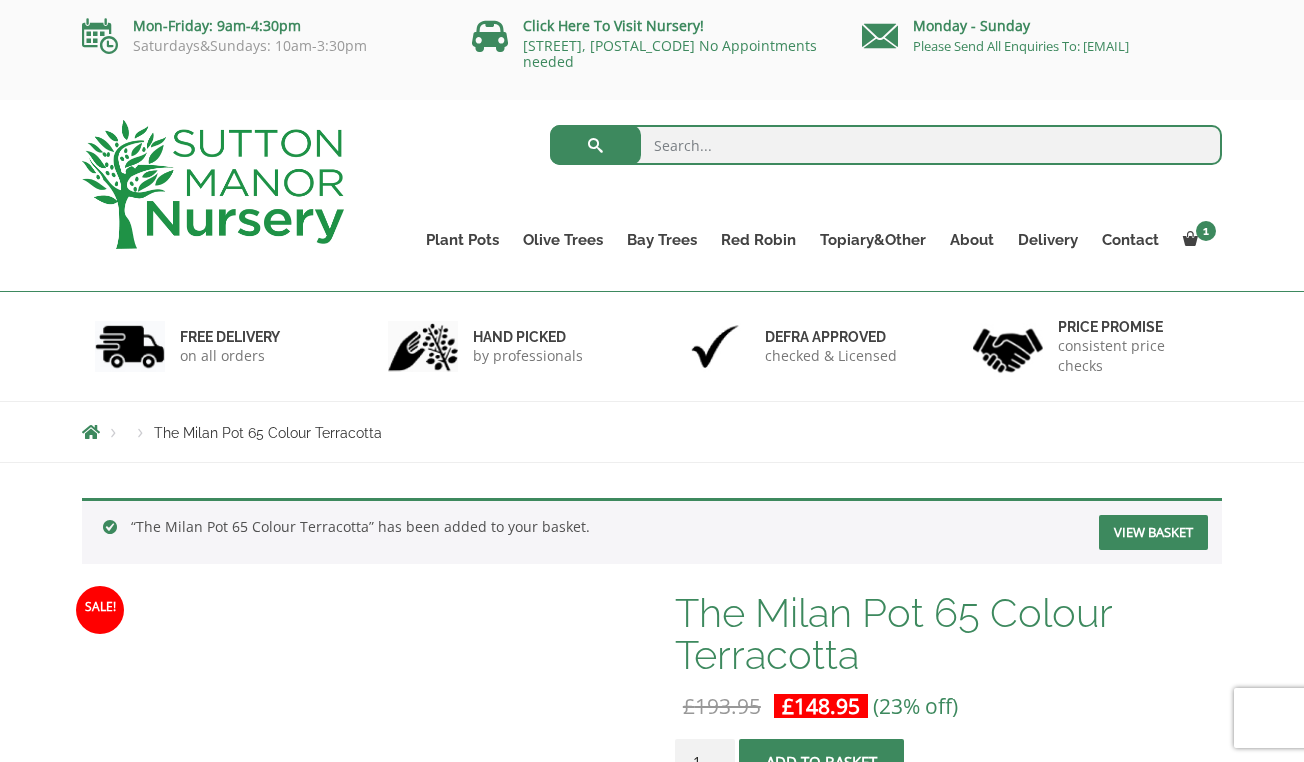 scroll, scrollTop: 0, scrollLeft: 0, axis: both 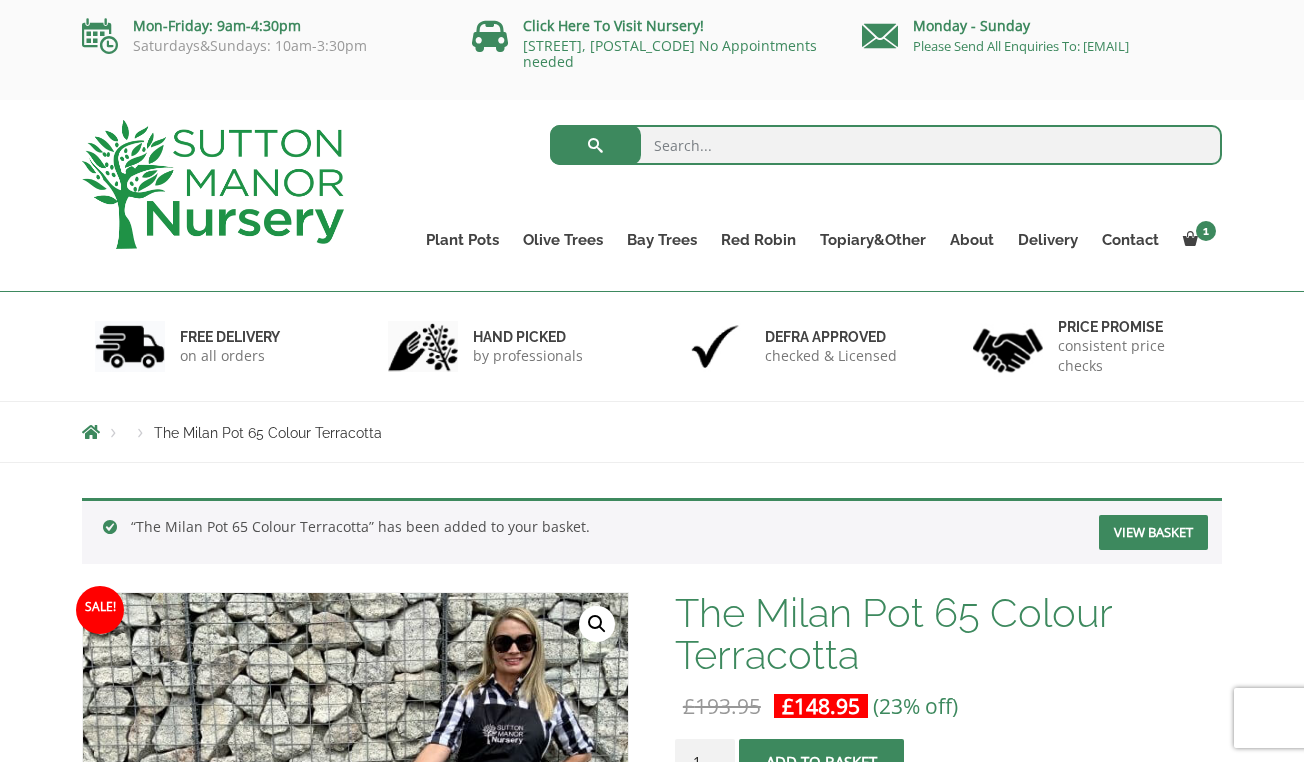 click on "Search for:" at bounding box center (799, 150) 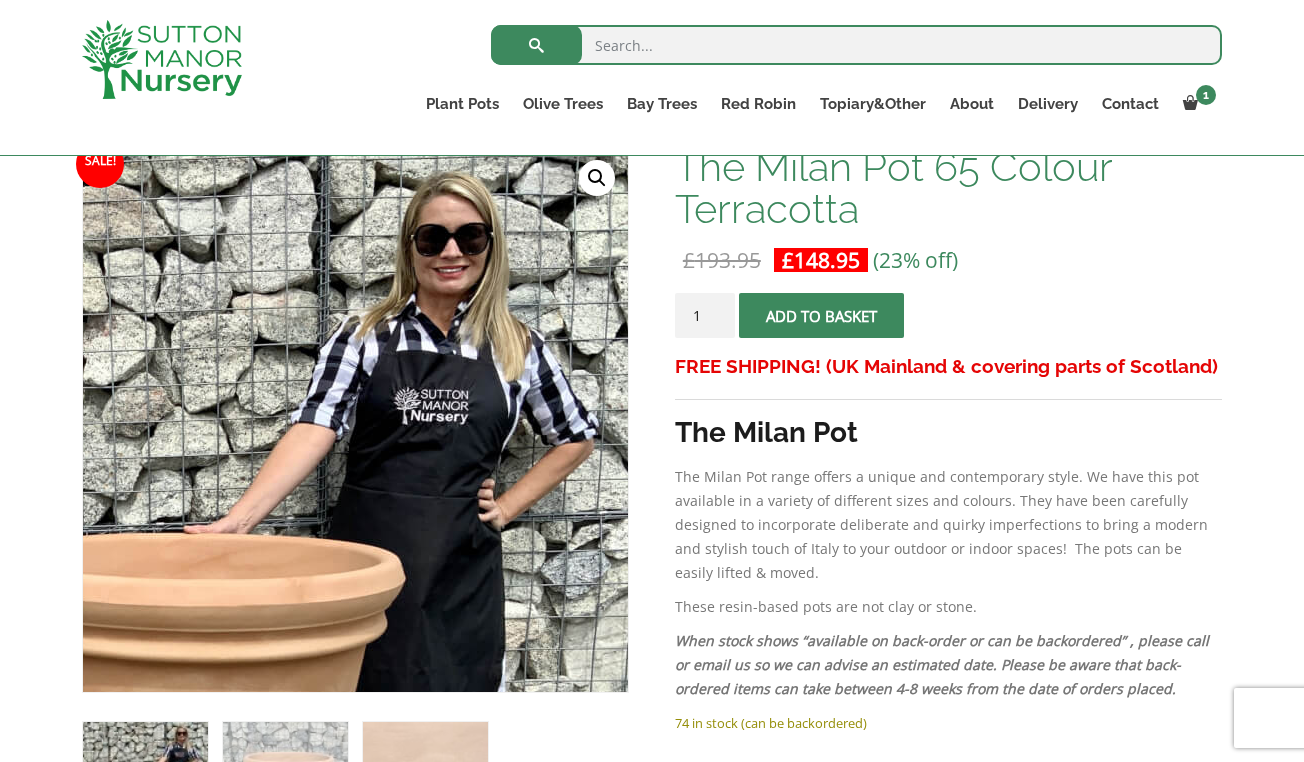 scroll, scrollTop: 421, scrollLeft: 0, axis: vertical 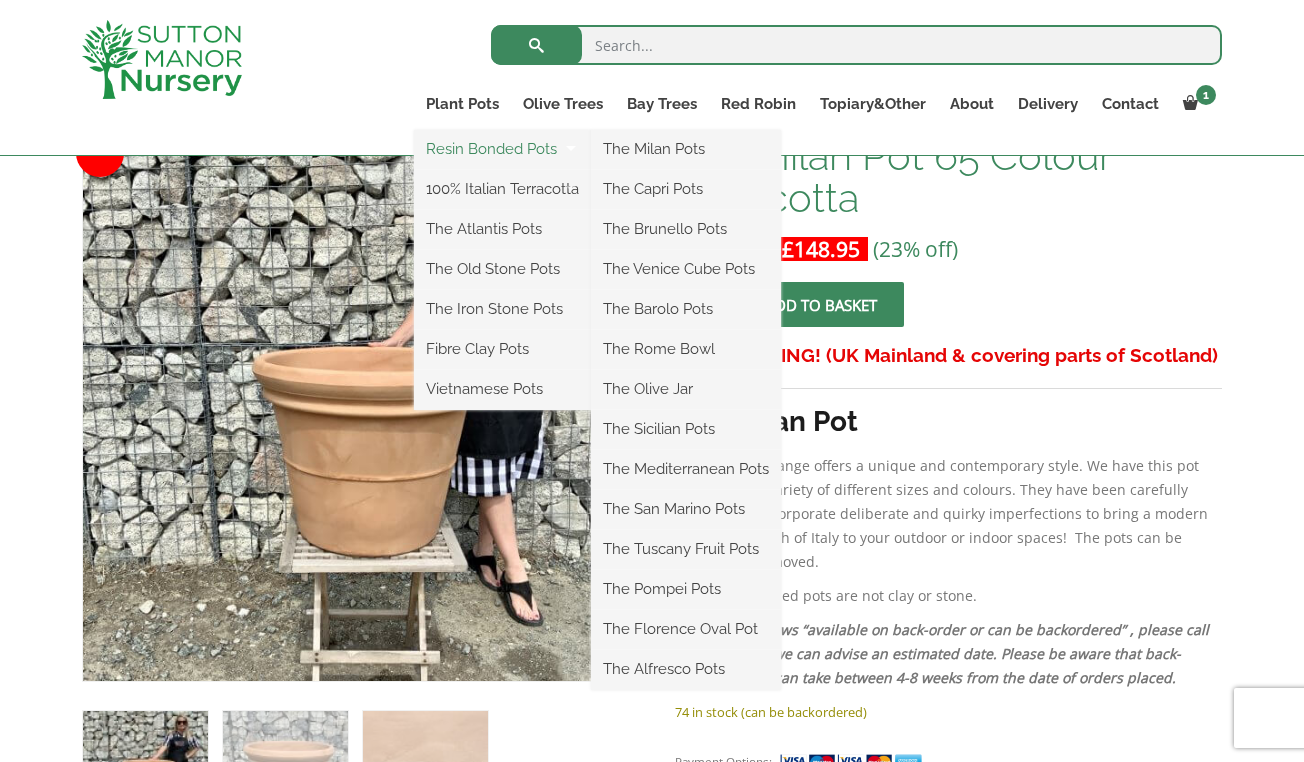 click on "Resin Bonded Pots" at bounding box center [502, 149] 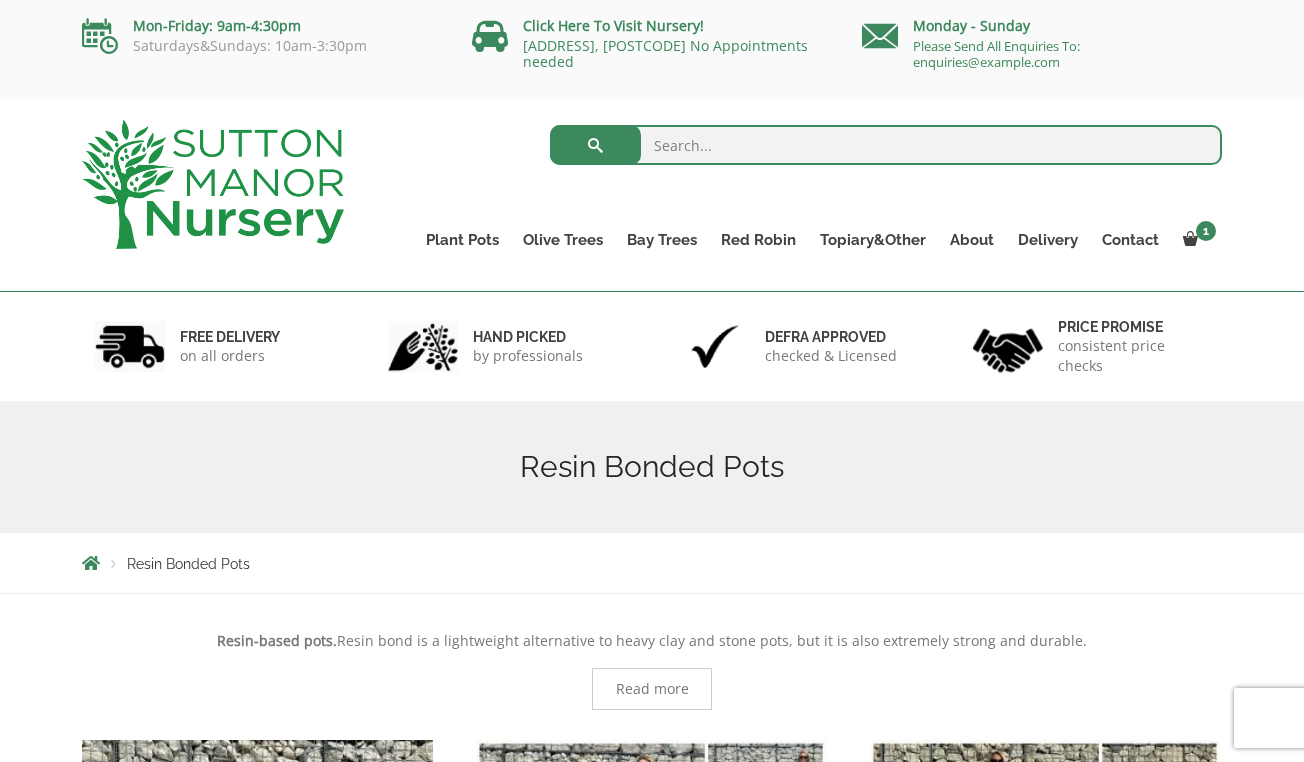 scroll, scrollTop: 0, scrollLeft: 0, axis: both 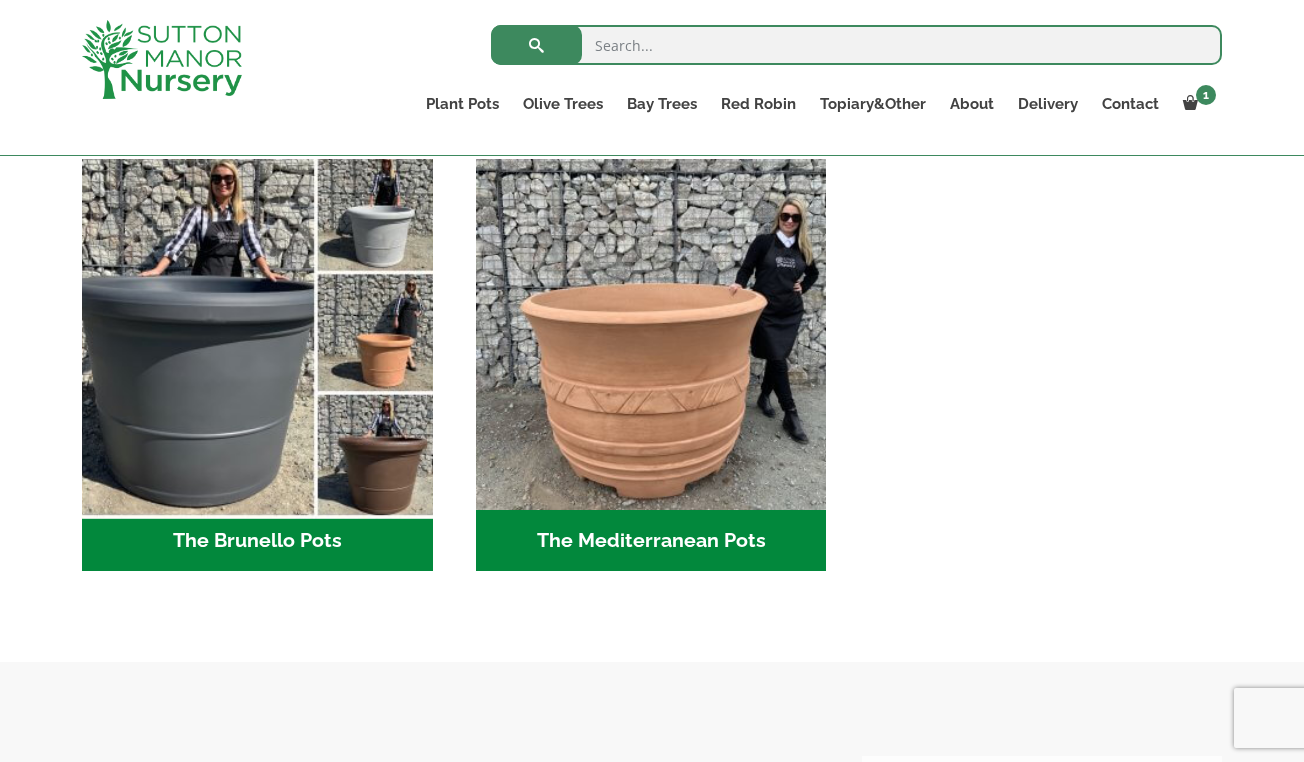 click at bounding box center [257, 335] 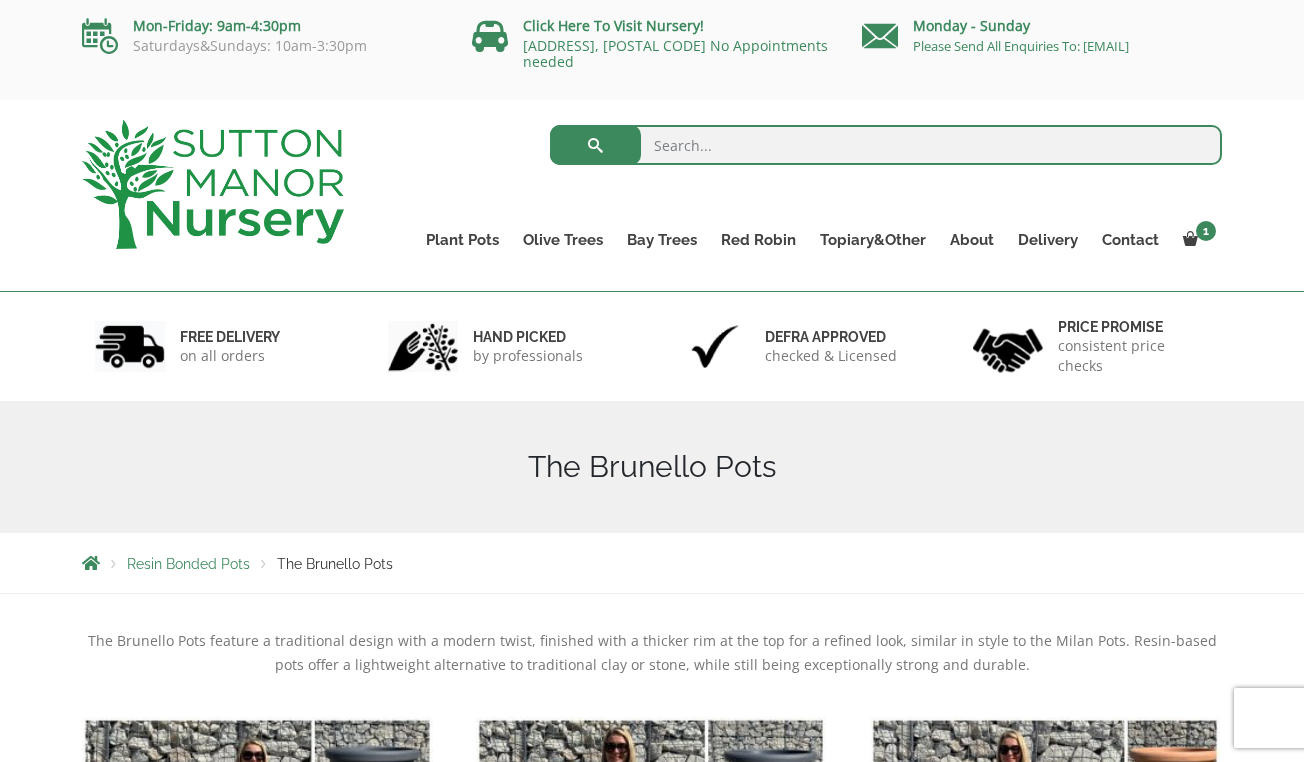 scroll, scrollTop: 0, scrollLeft: 0, axis: both 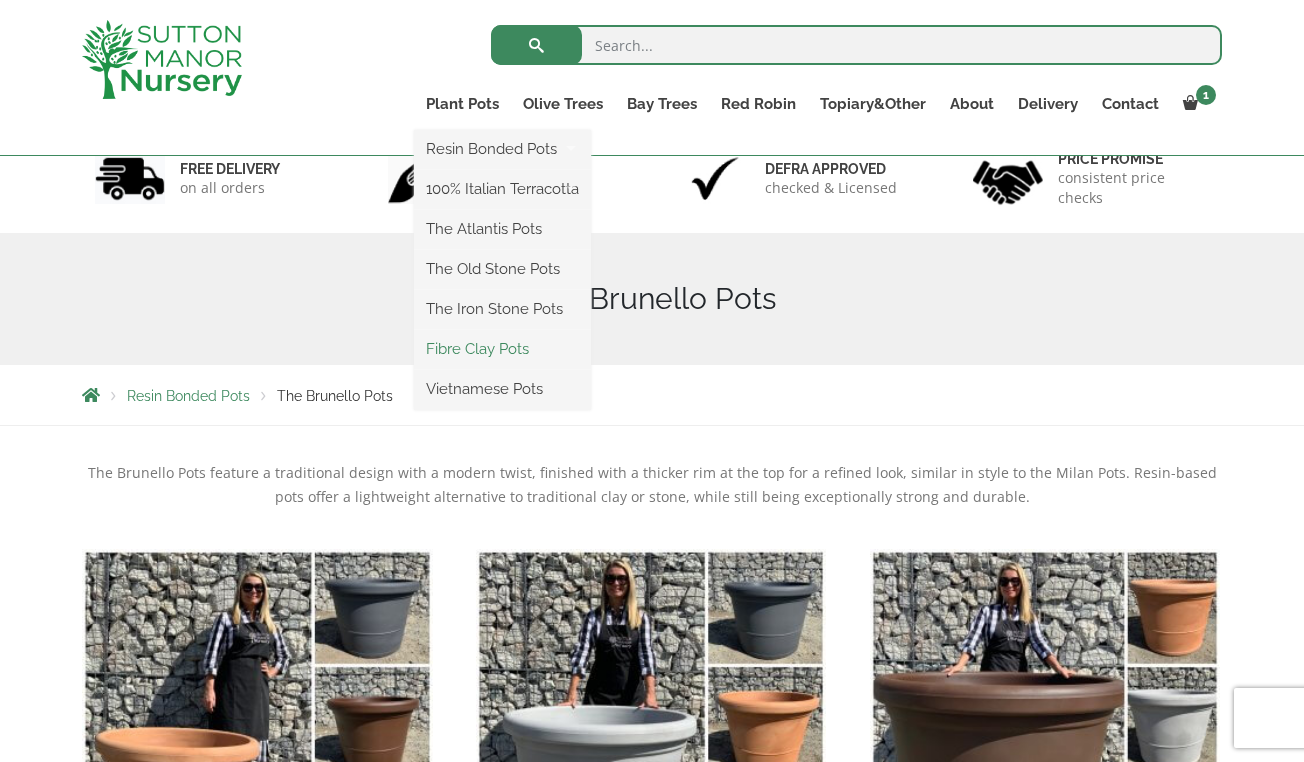 click on "Fibre Clay Pots" at bounding box center (502, 349) 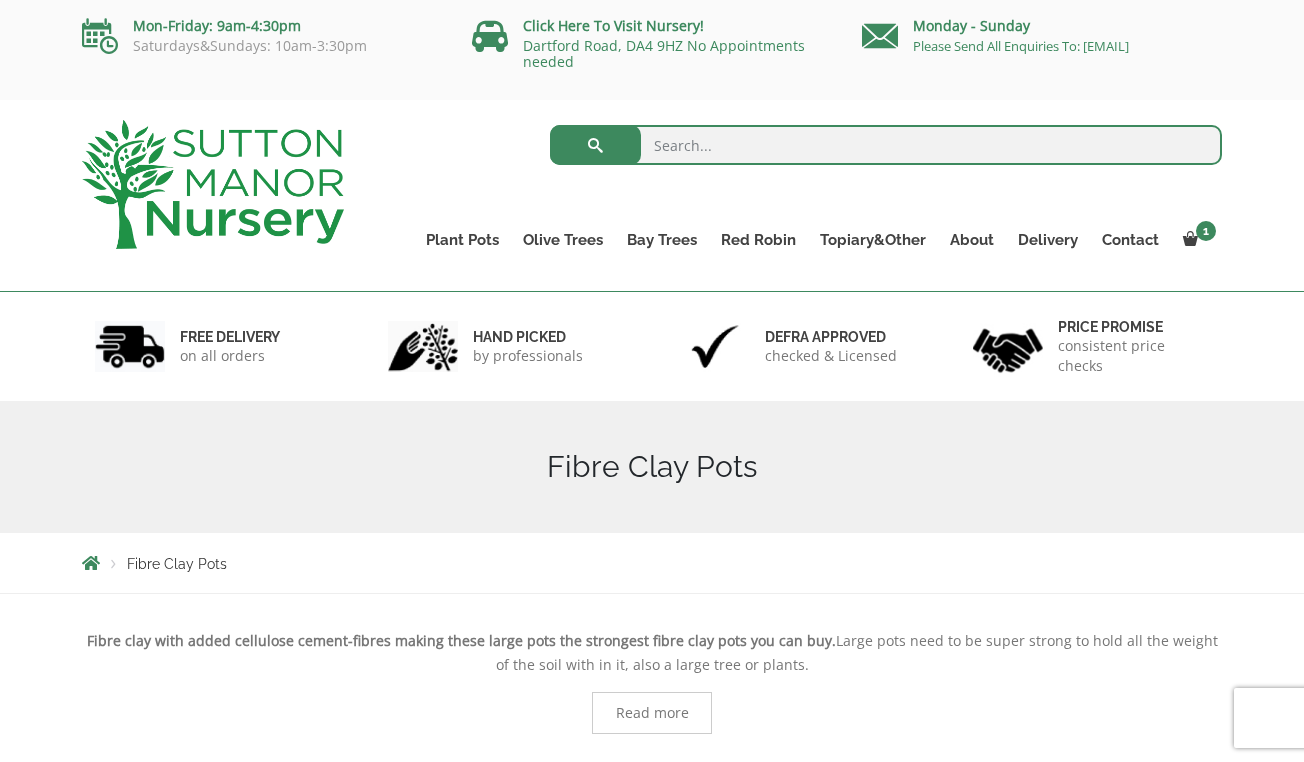 scroll, scrollTop: 0, scrollLeft: 0, axis: both 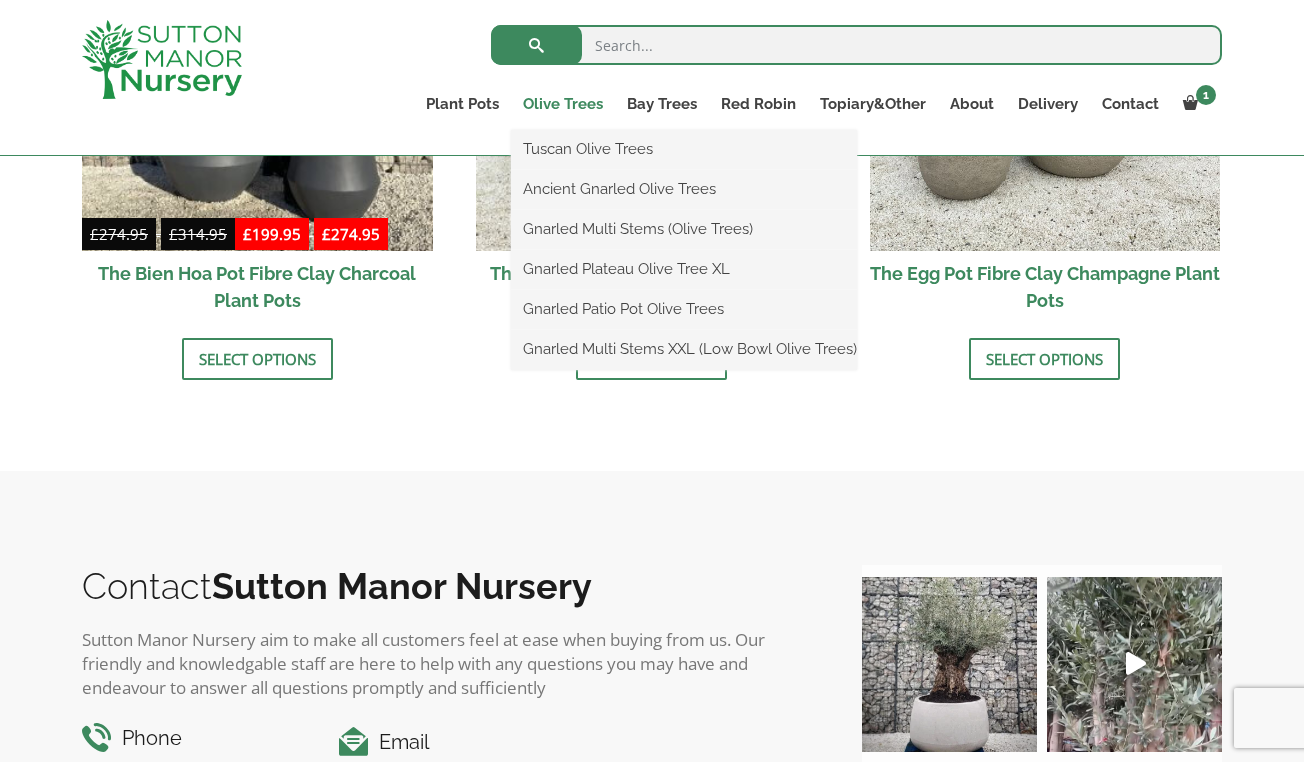 click on "Olive Trees" at bounding box center (563, 104) 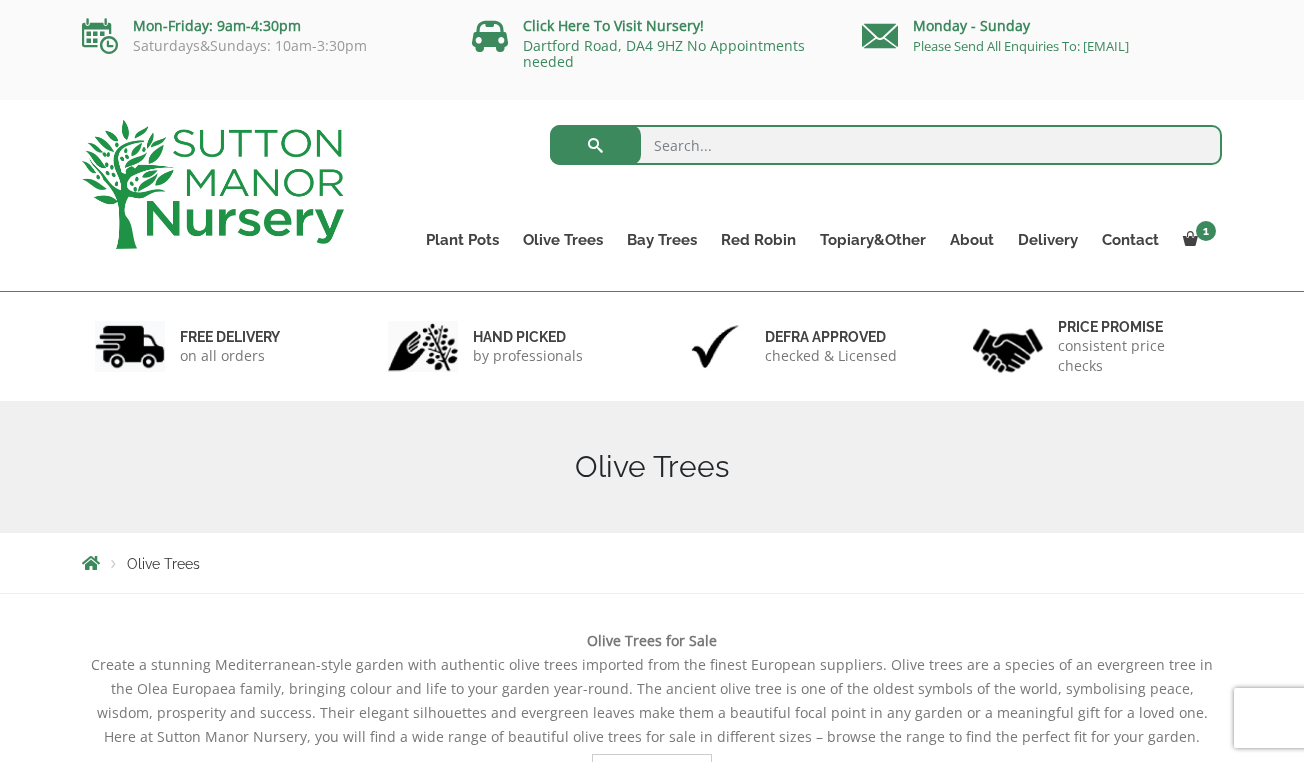 scroll, scrollTop: 0, scrollLeft: 0, axis: both 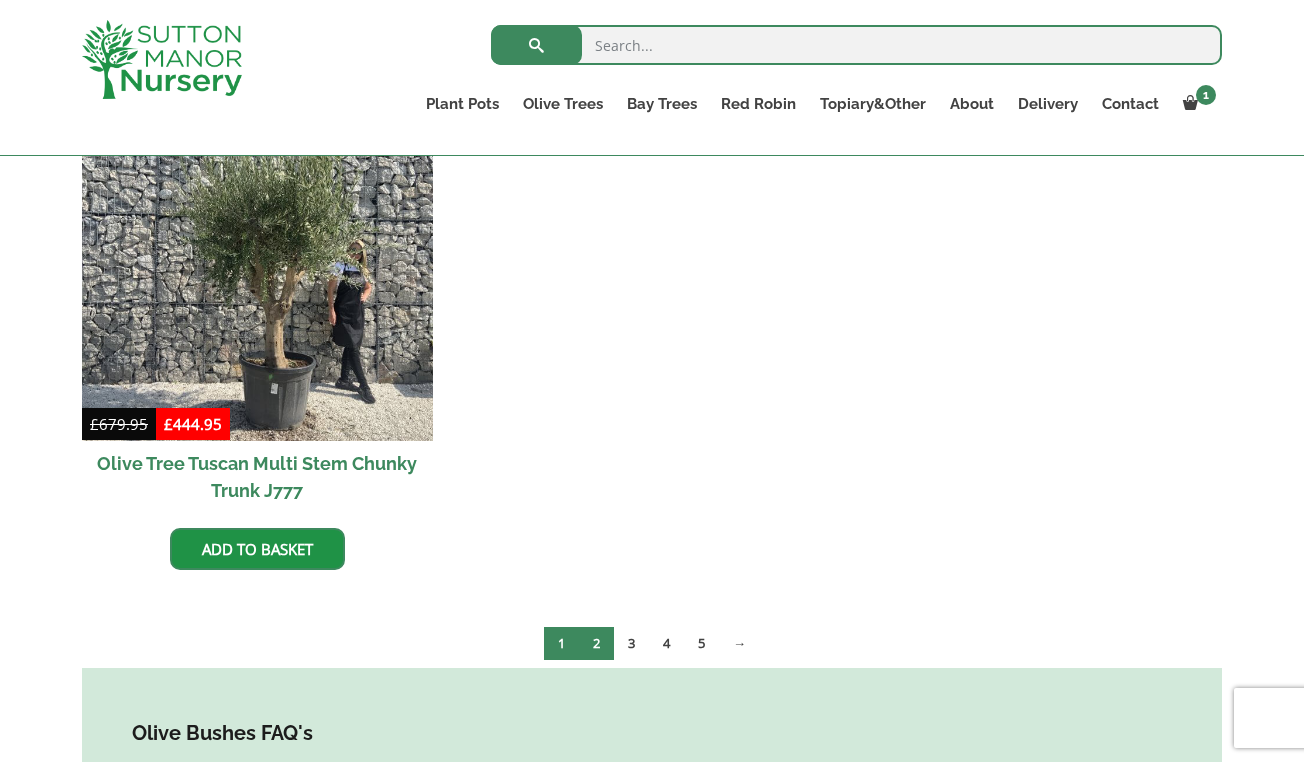 click on "2" at bounding box center (596, 643) 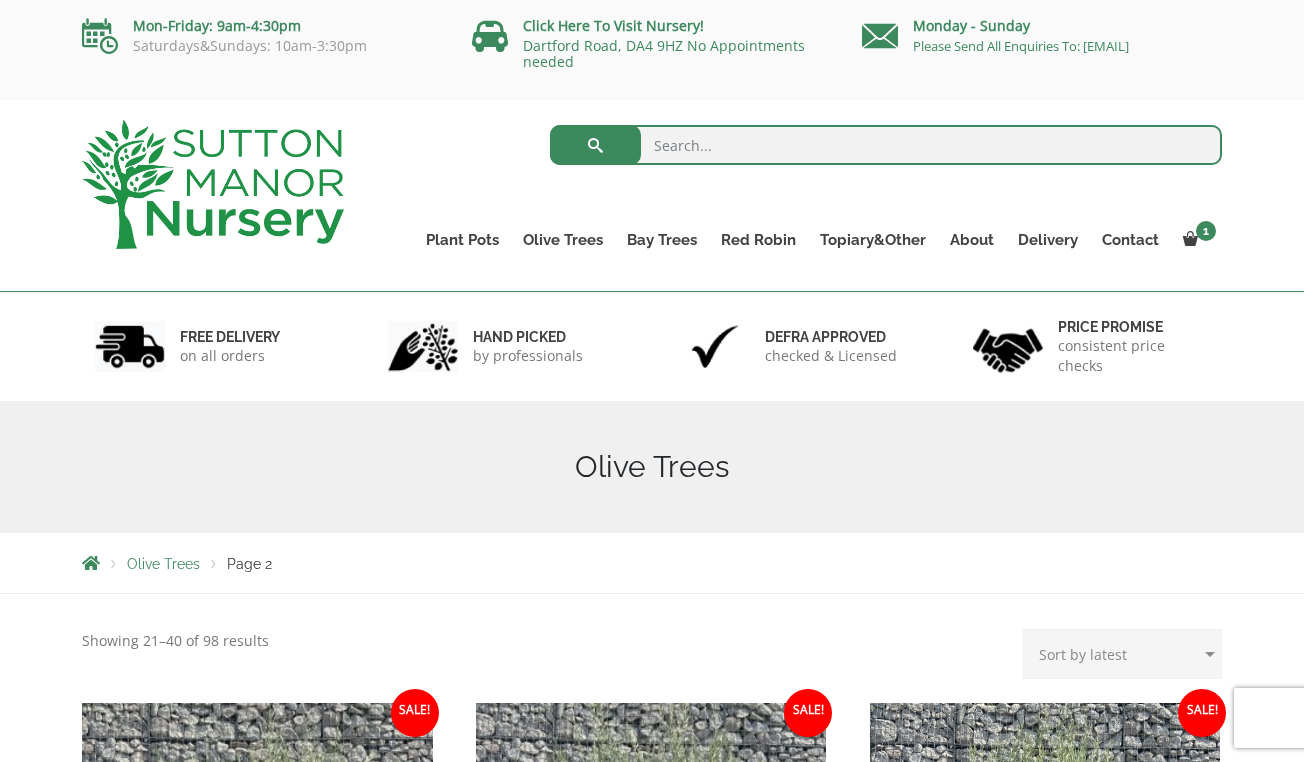 scroll, scrollTop: 153, scrollLeft: 0, axis: vertical 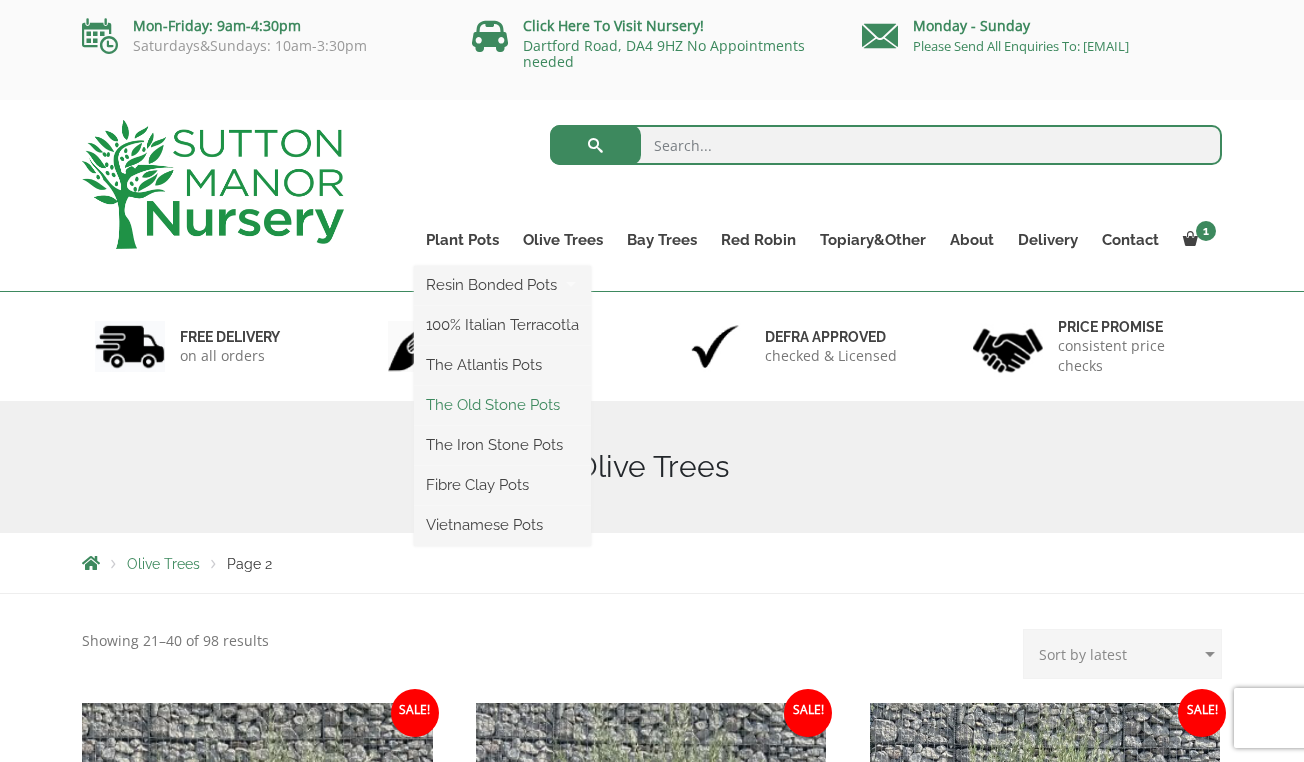 click on "The Old Stone Pots" at bounding box center [502, 405] 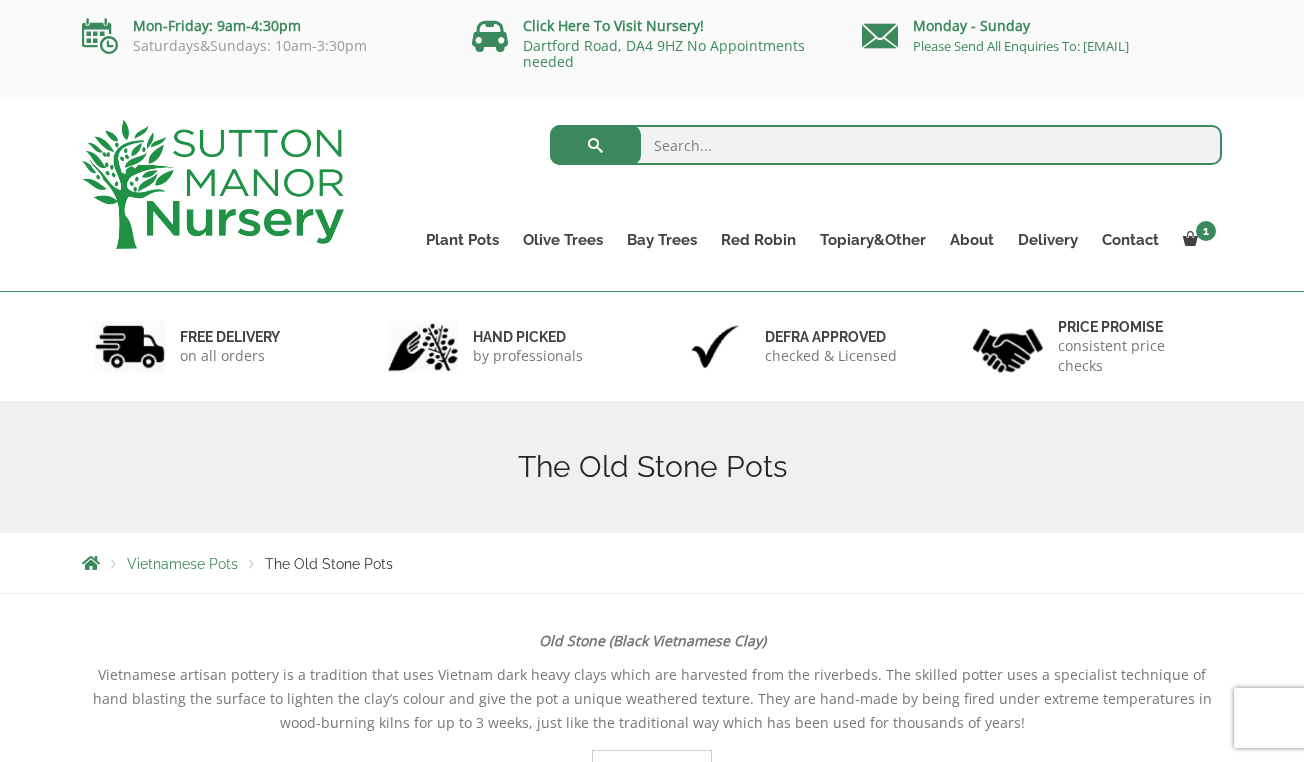 scroll, scrollTop: 0, scrollLeft: 0, axis: both 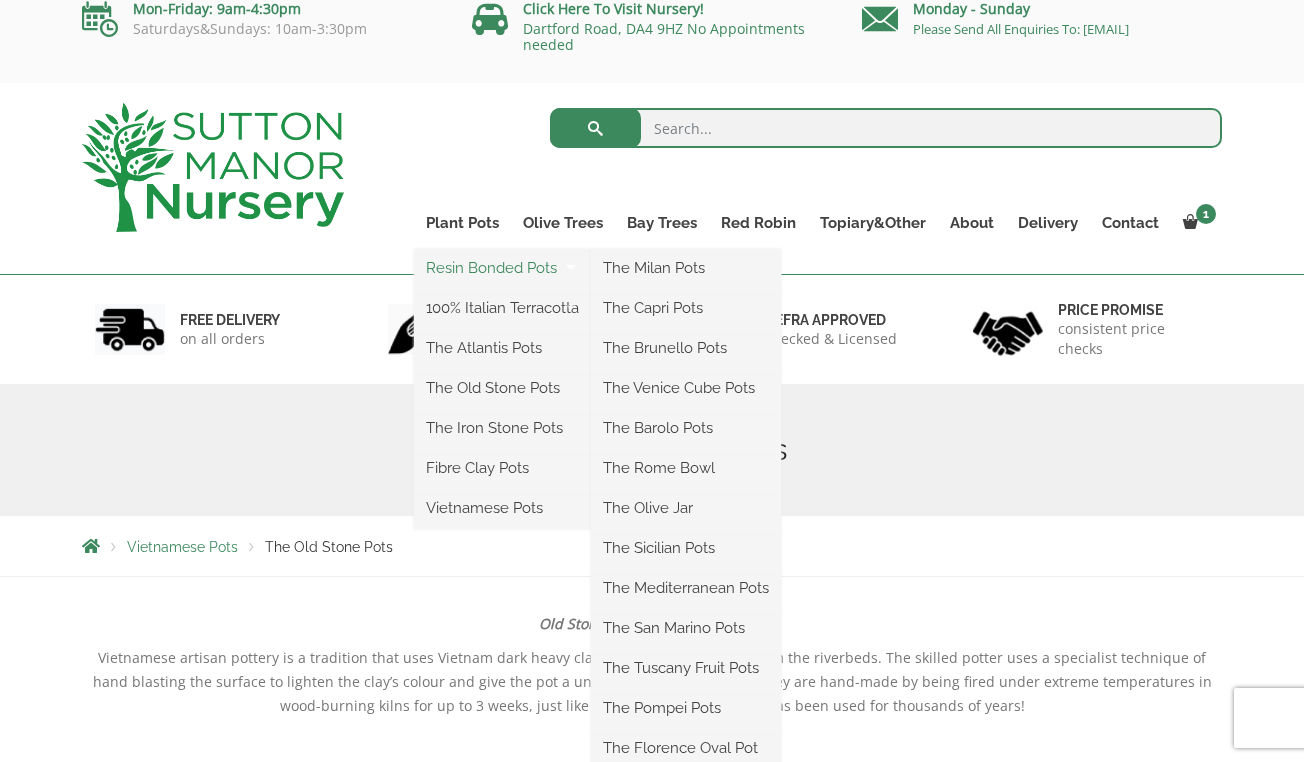 click on "Resin Bonded Pots" at bounding box center [502, 268] 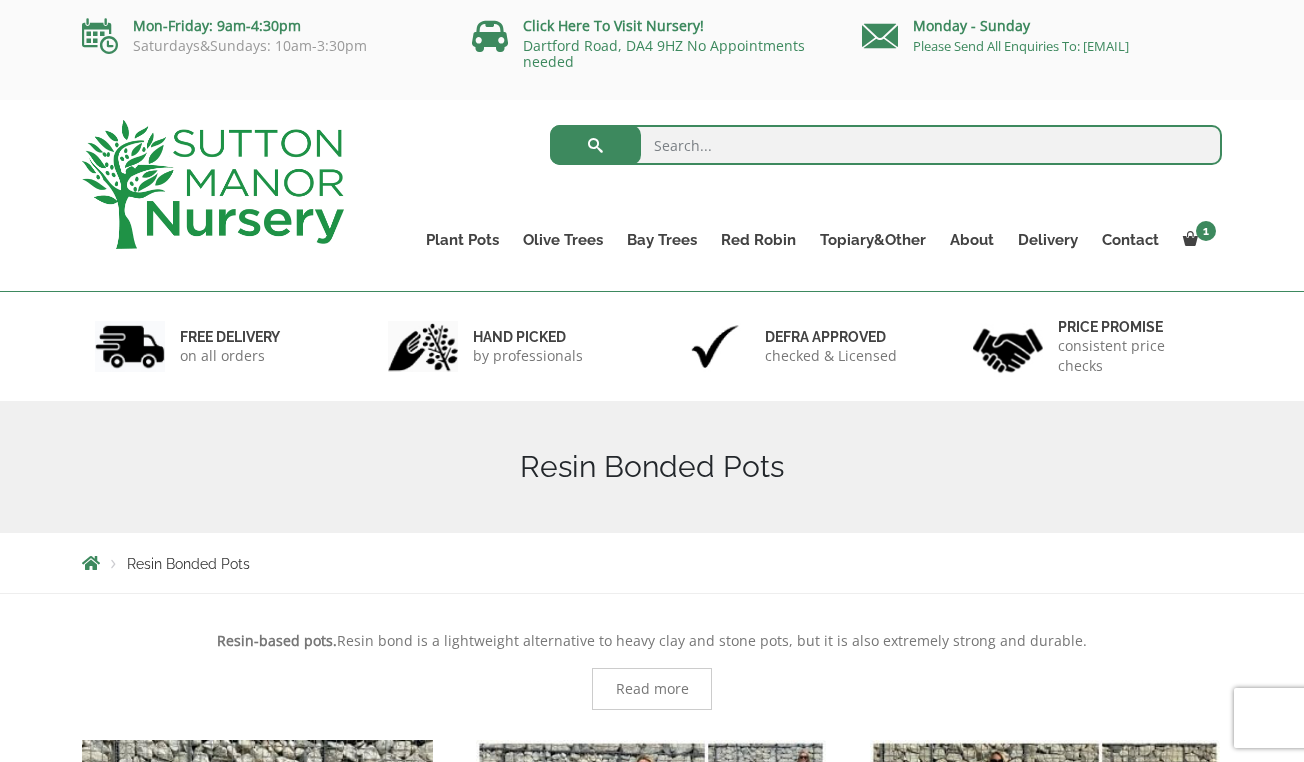 scroll, scrollTop: 0, scrollLeft: 0, axis: both 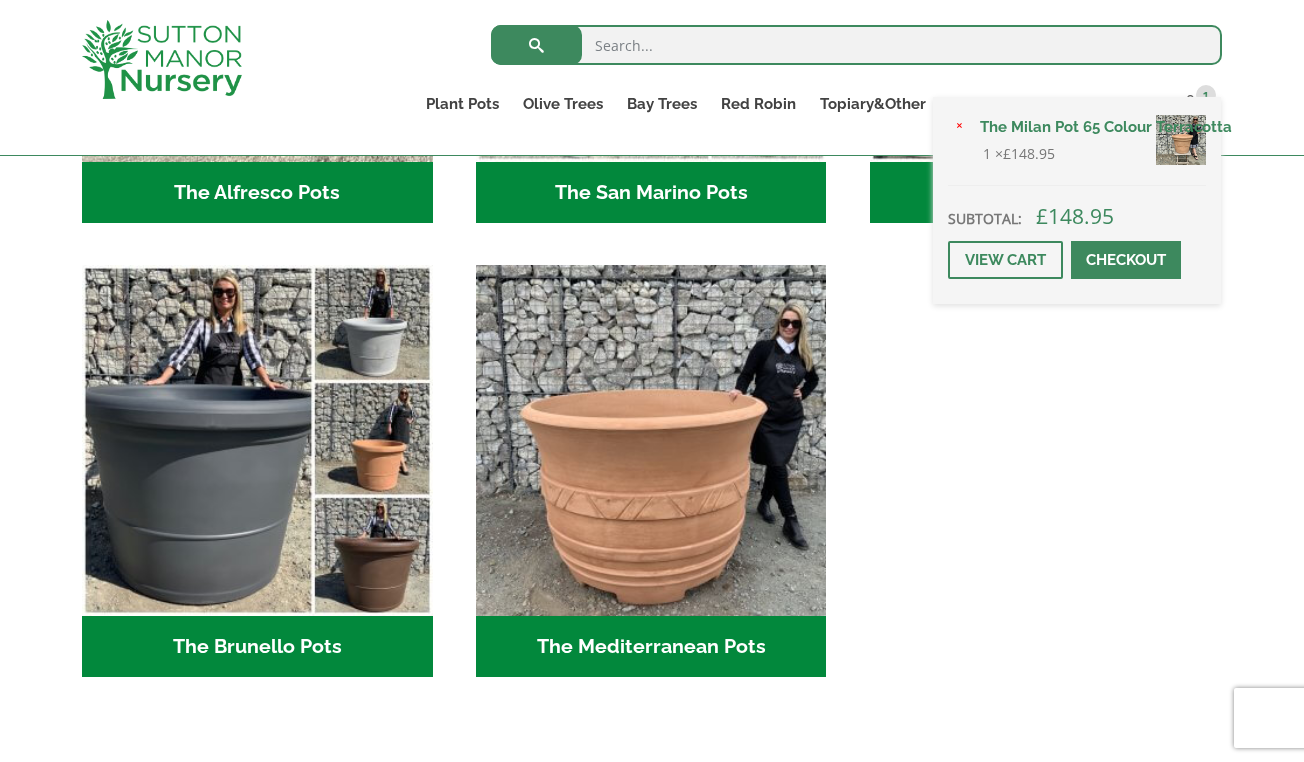 click on "The Milan Pot 65 Colour Terracotta" at bounding box center [1087, 127] 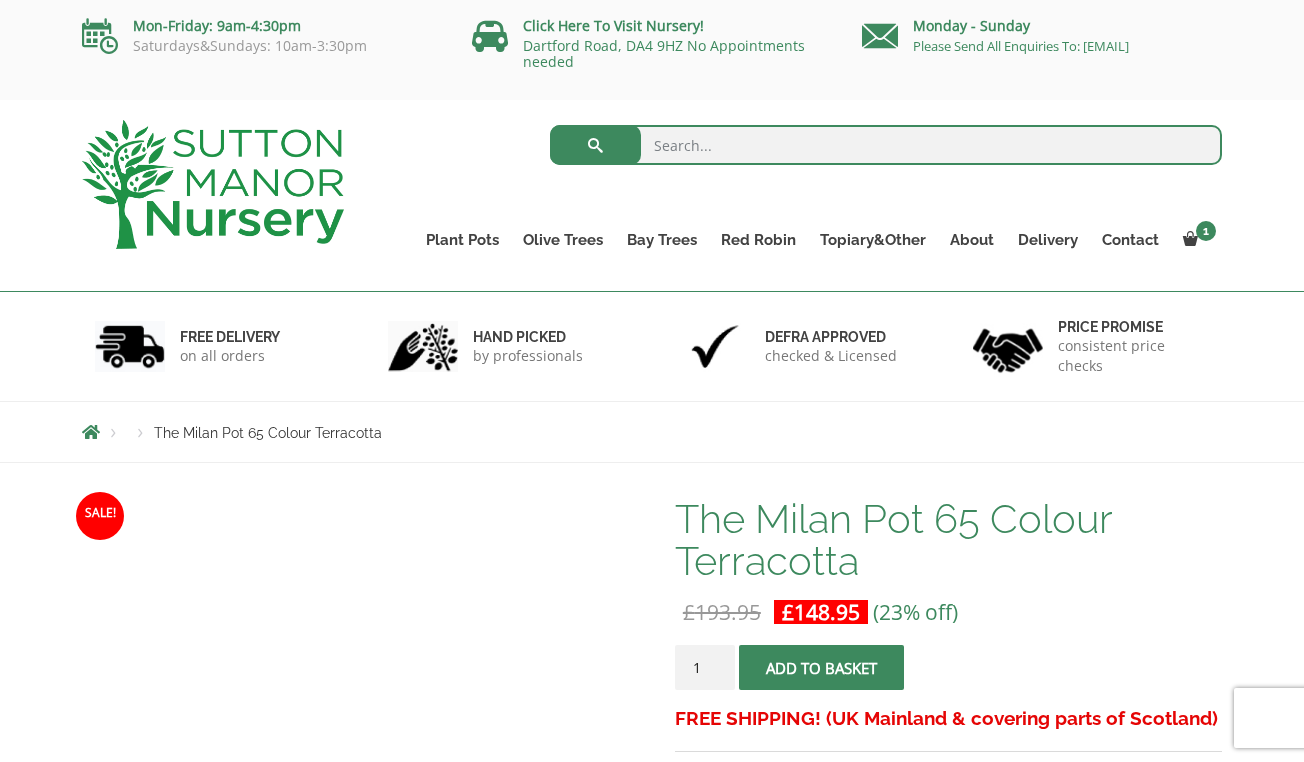 scroll, scrollTop: 0, scrollLeft: 0, axis: both 